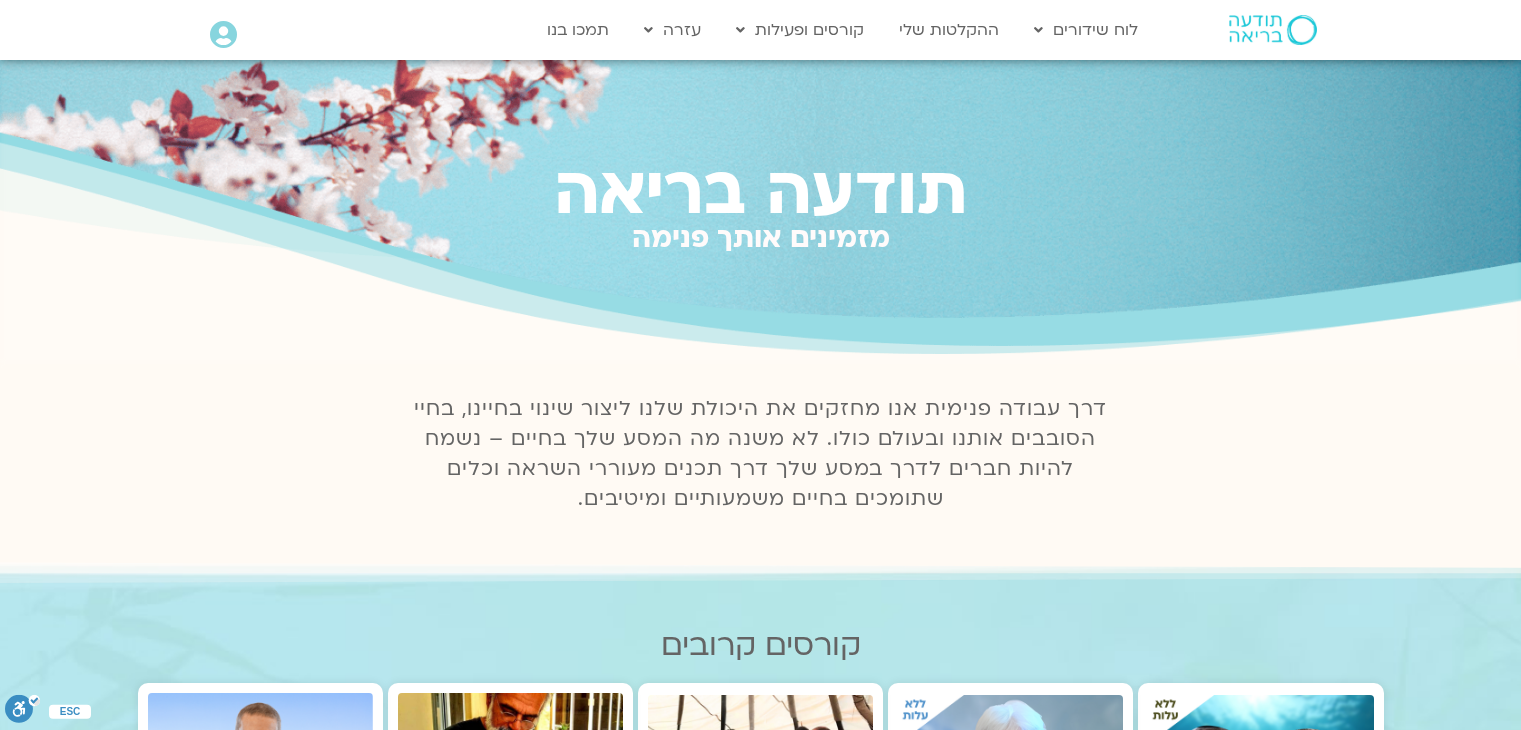 scroll, scrollTop: 0, scrollLeft: 0, axis: both 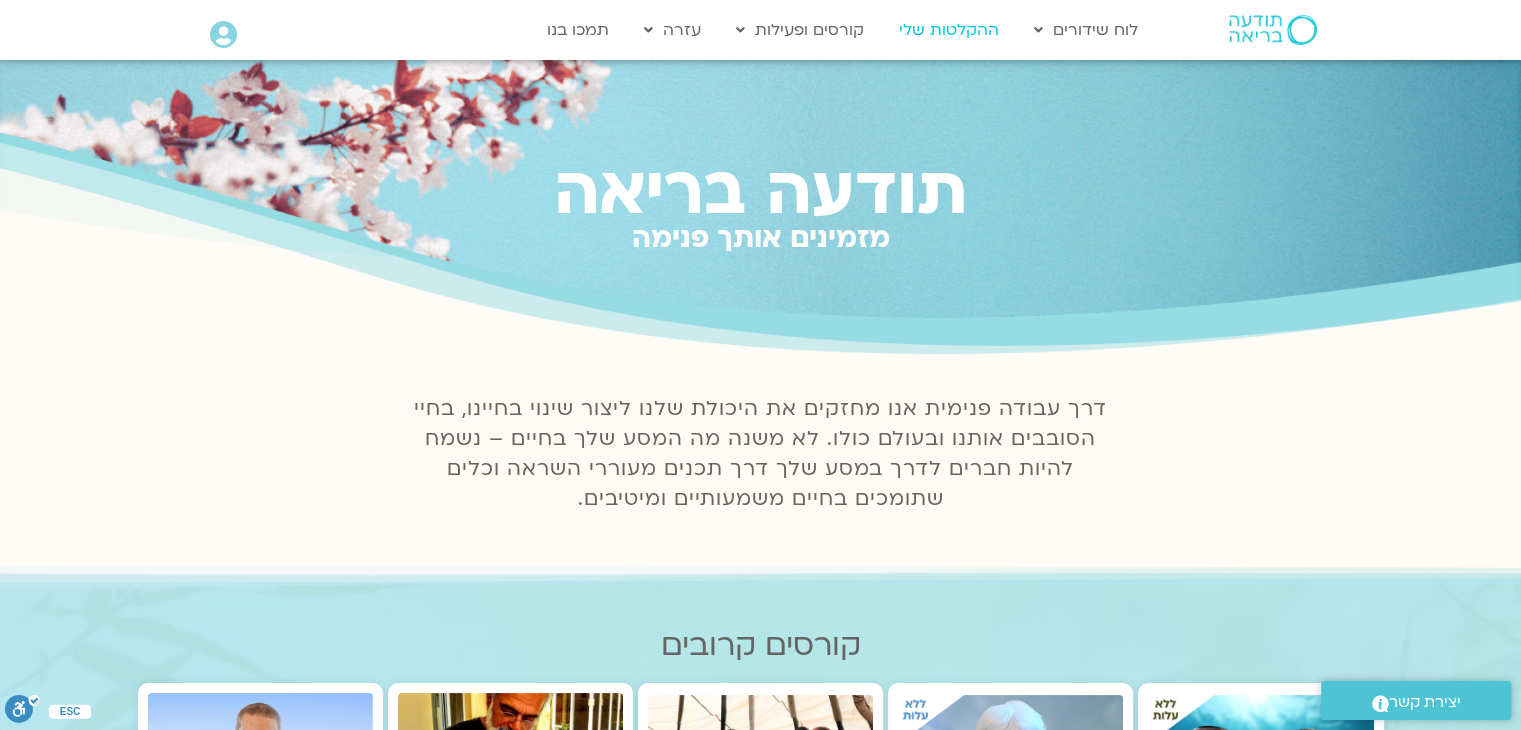 click on "ההקלטות שלי" at bounding box center [949, 30] 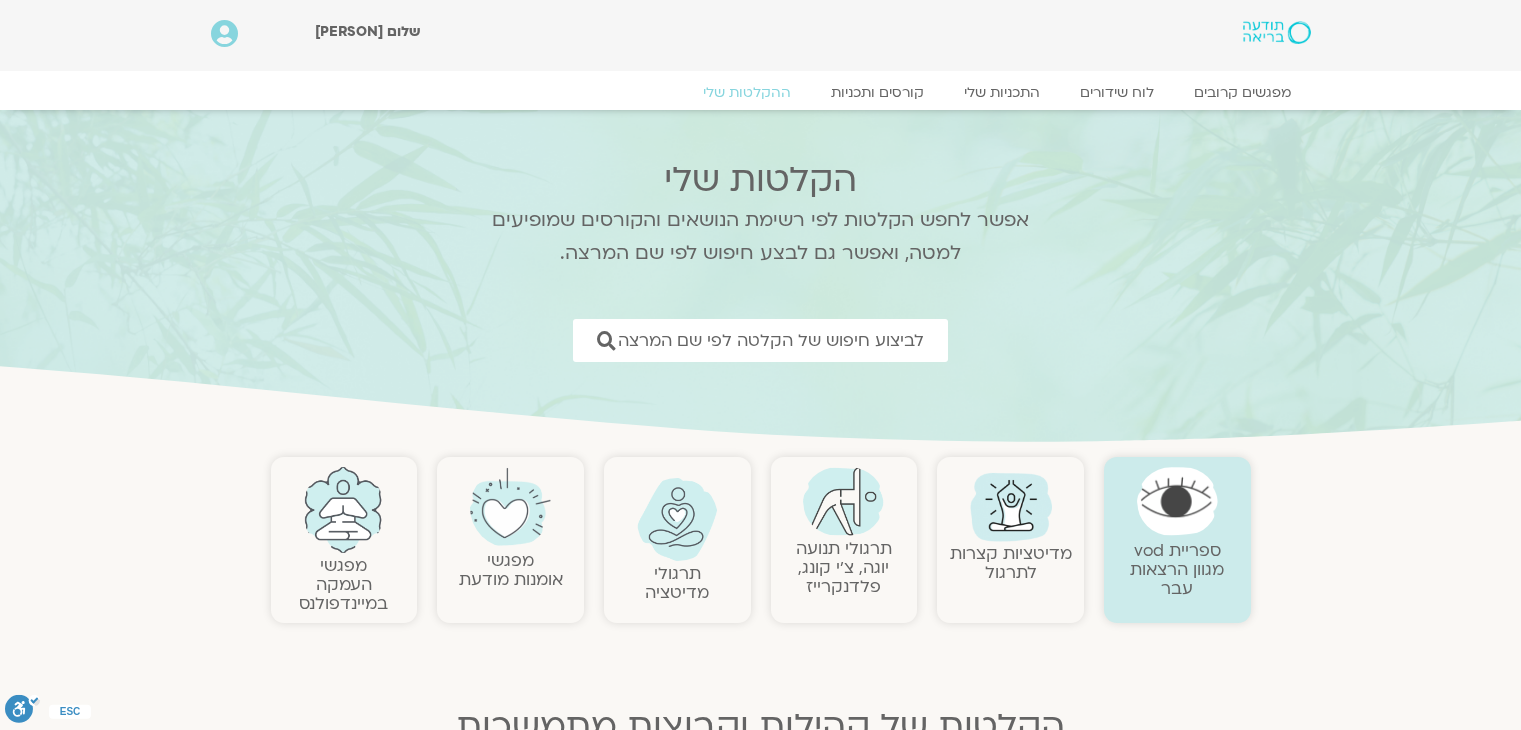 scroll, scrollTop: 0, scrollLeft: 0, axis: both 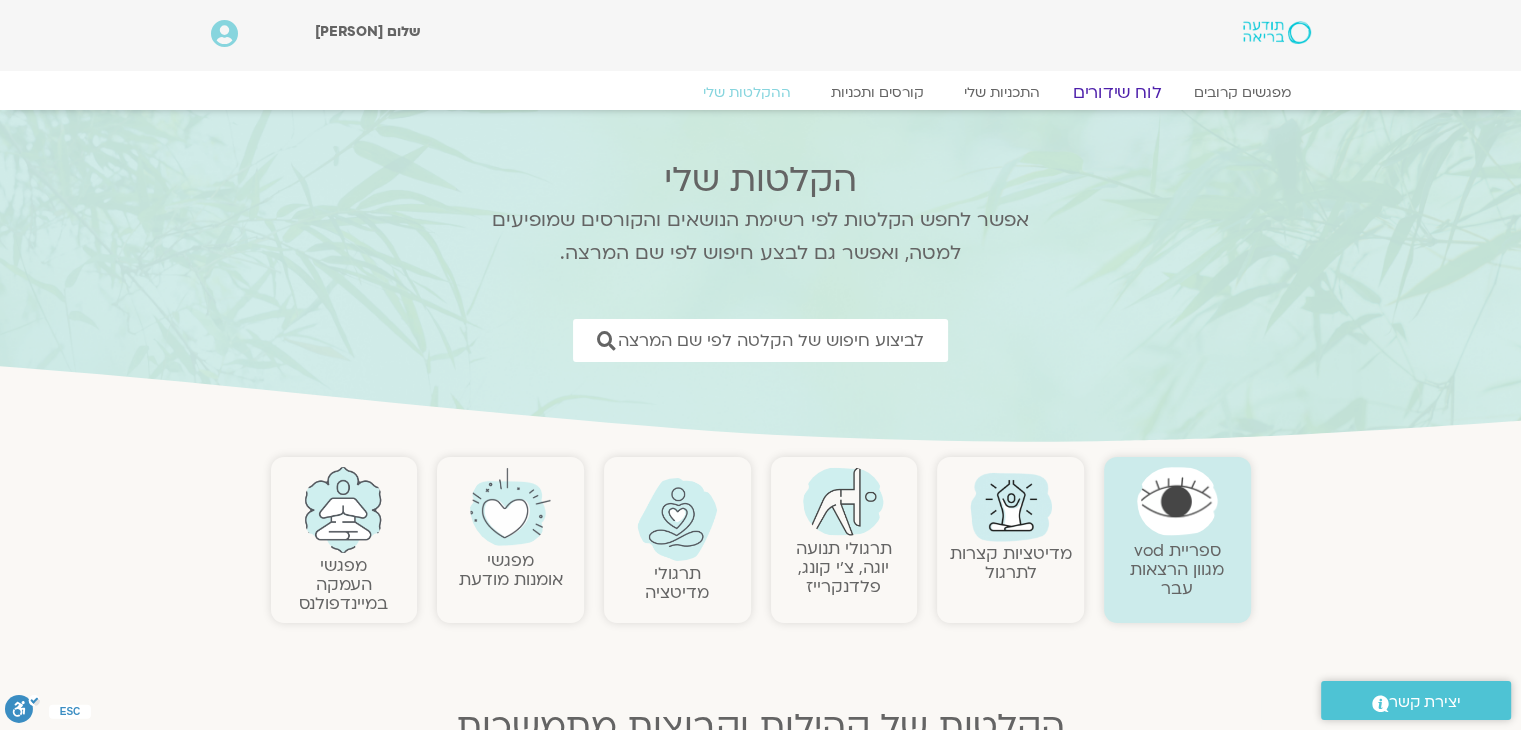 click on "לוח שידורים" 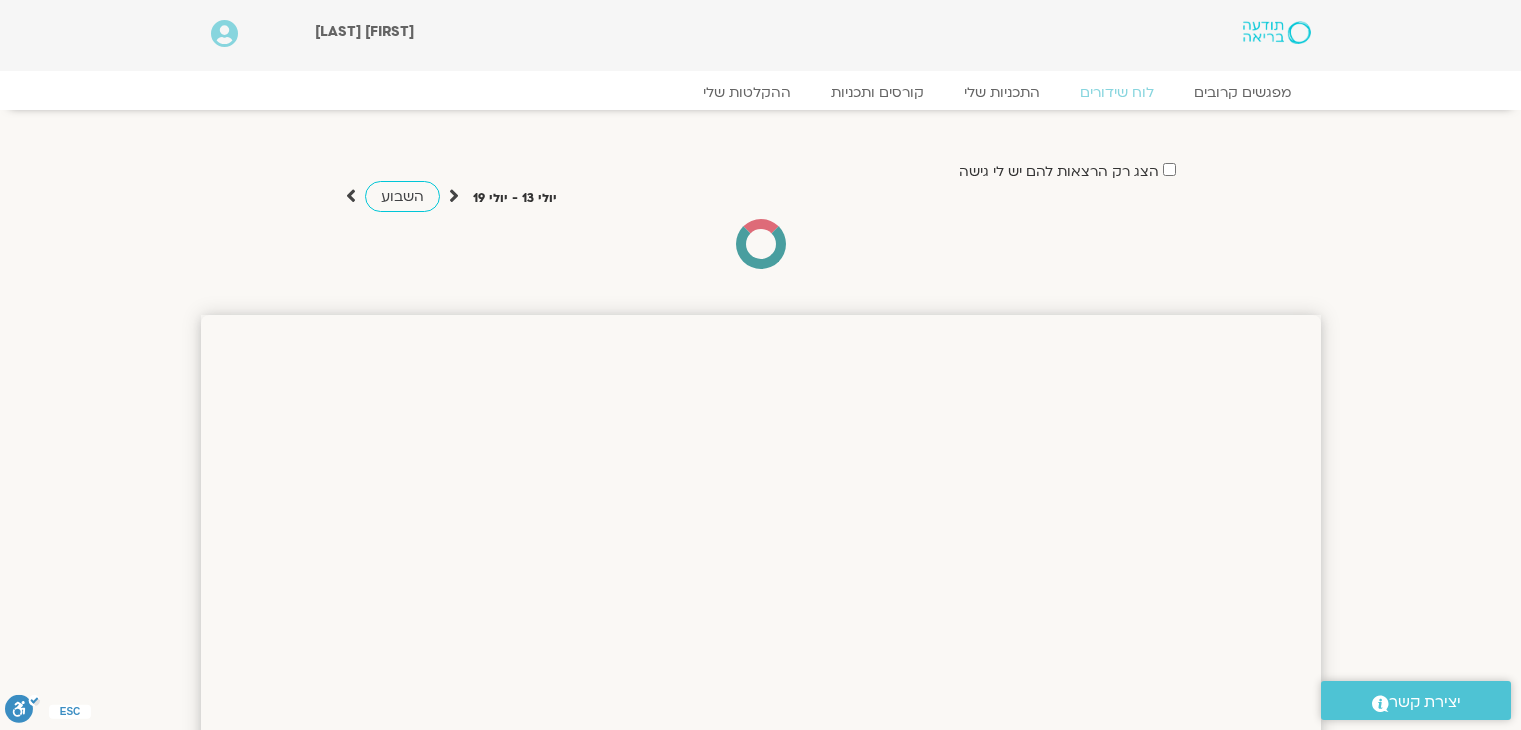 scroll, scrollTop: 0, scrollLeft: 0, axis: both 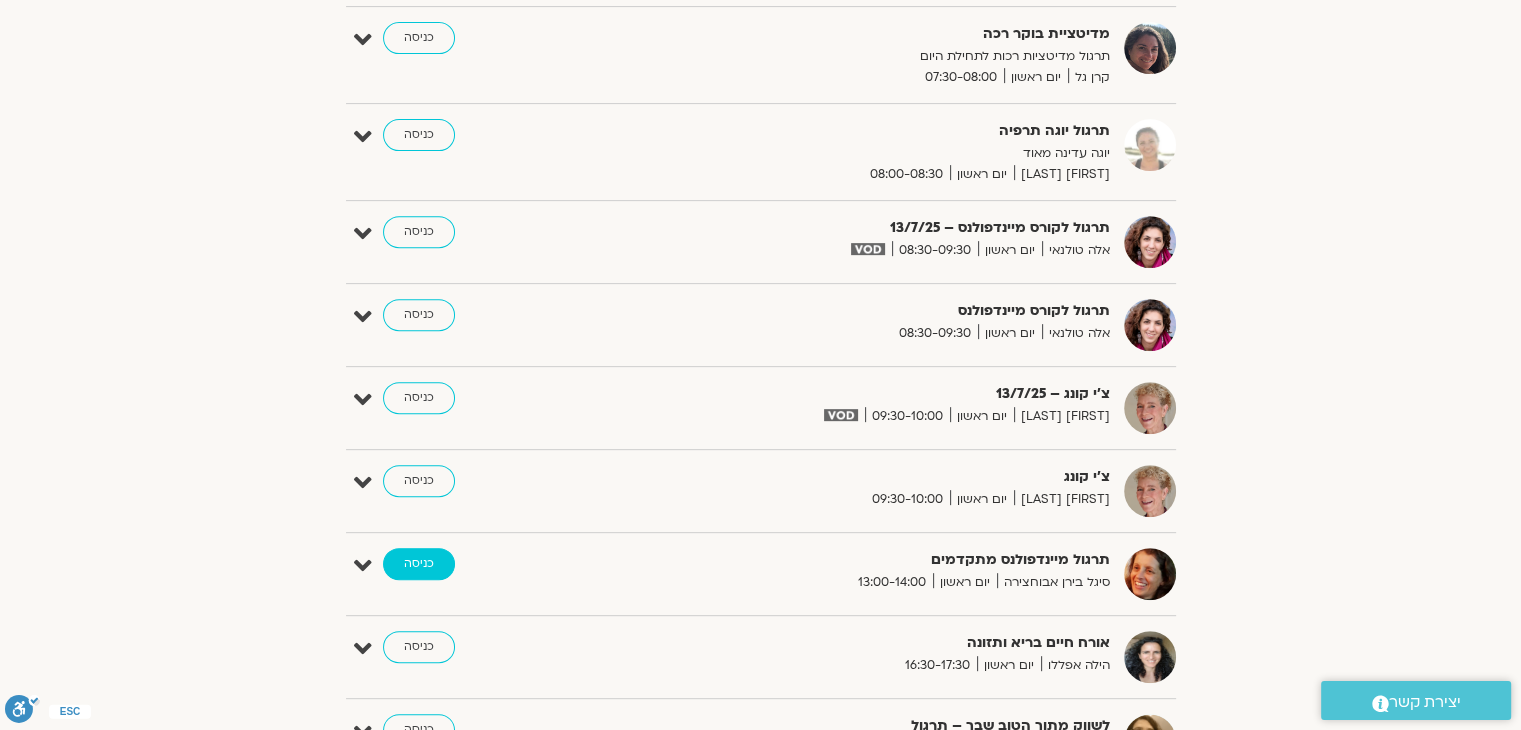click on "כניסה" at bounding box center [419, 564] 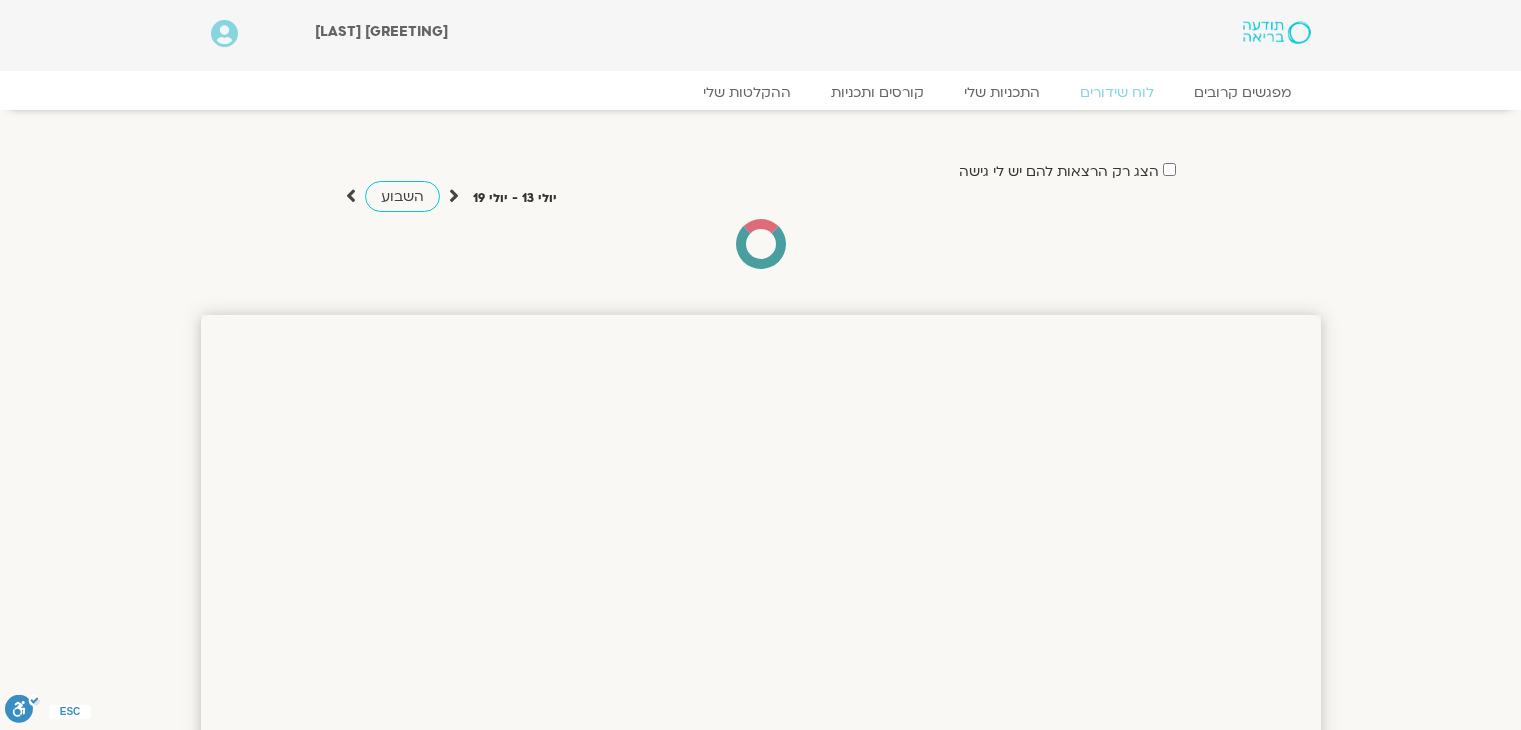 scroll, scrollTop: 789, scrollLeft: 0, axis: vertical 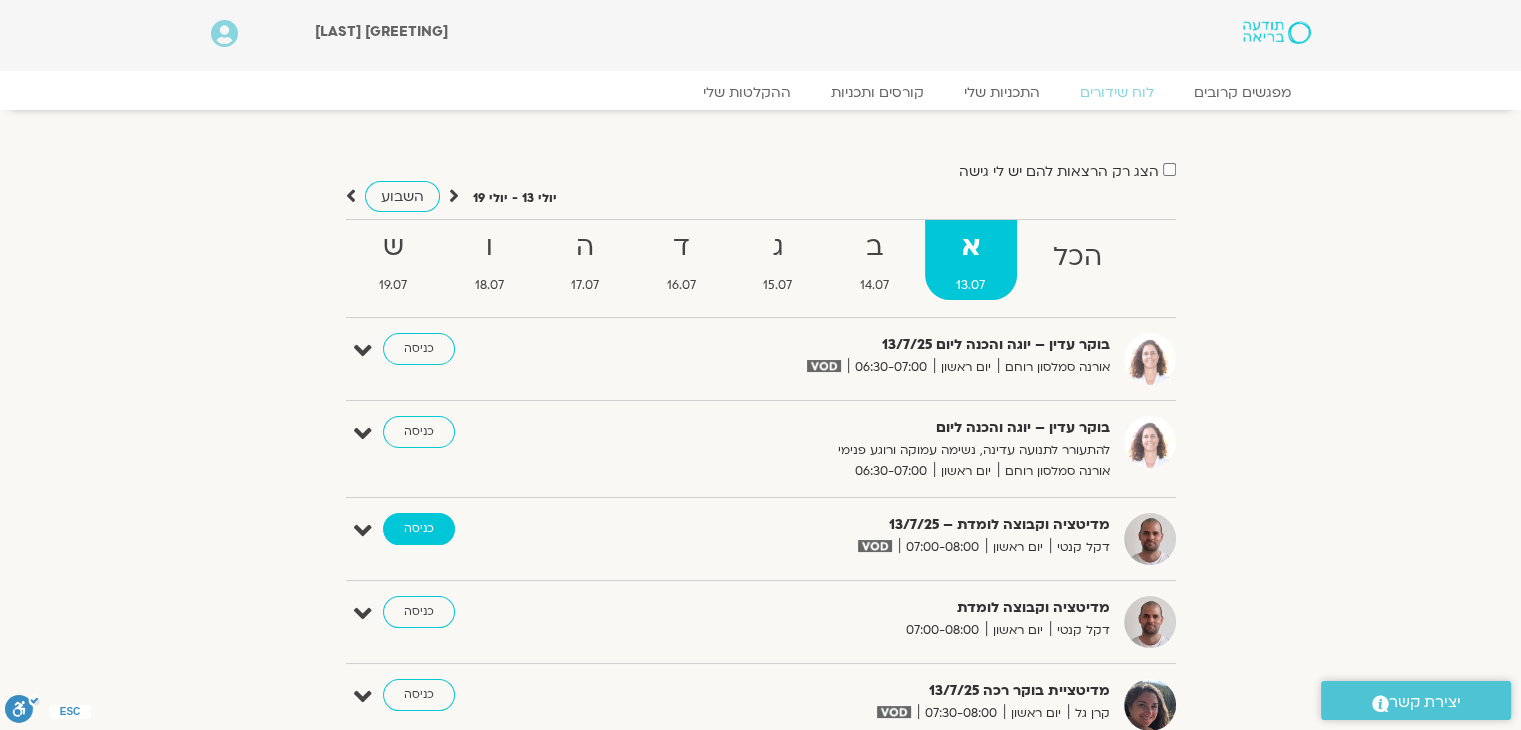click on "כניסה" at bounding box center (419, 529) 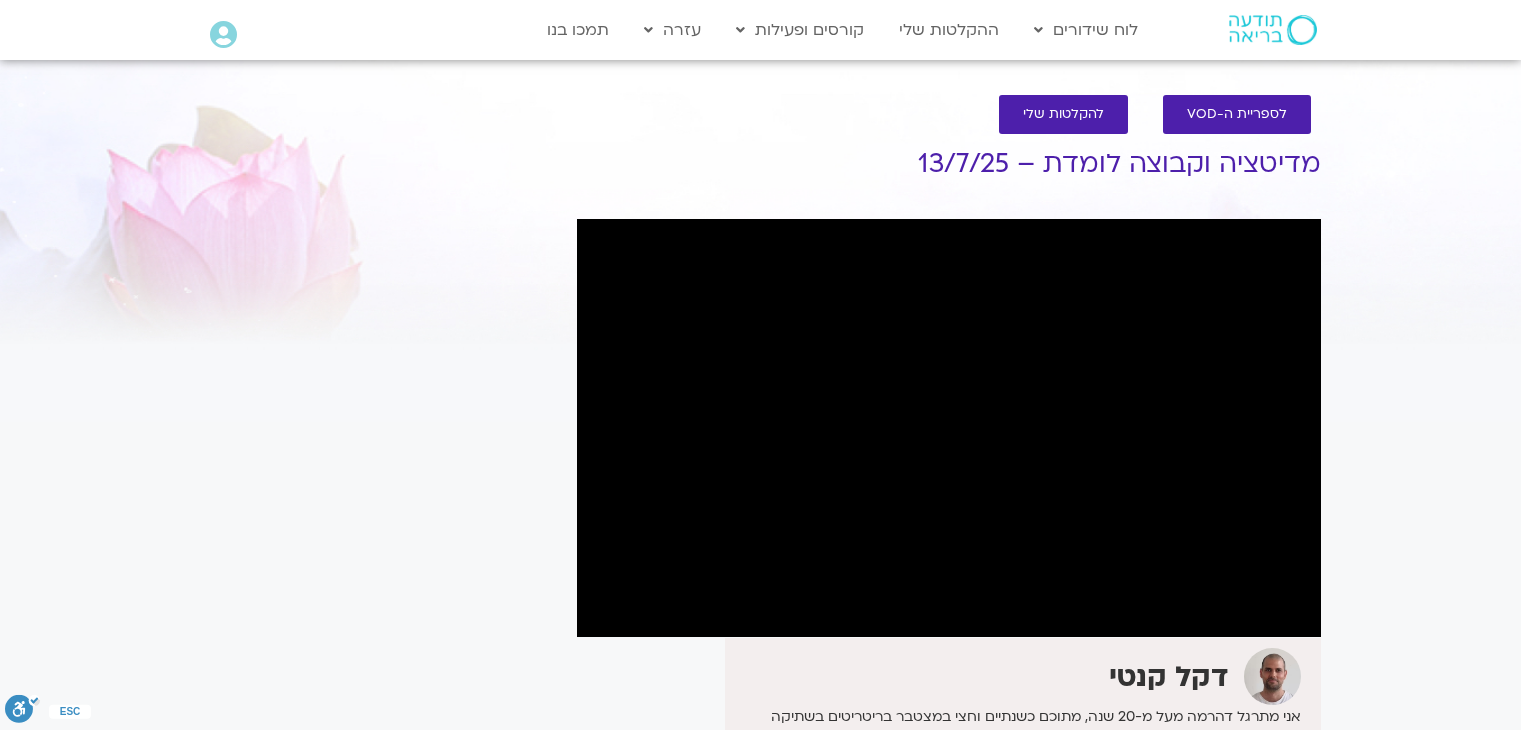 scroll, scrollTop: 0, scrollLeft: 0, axis: both 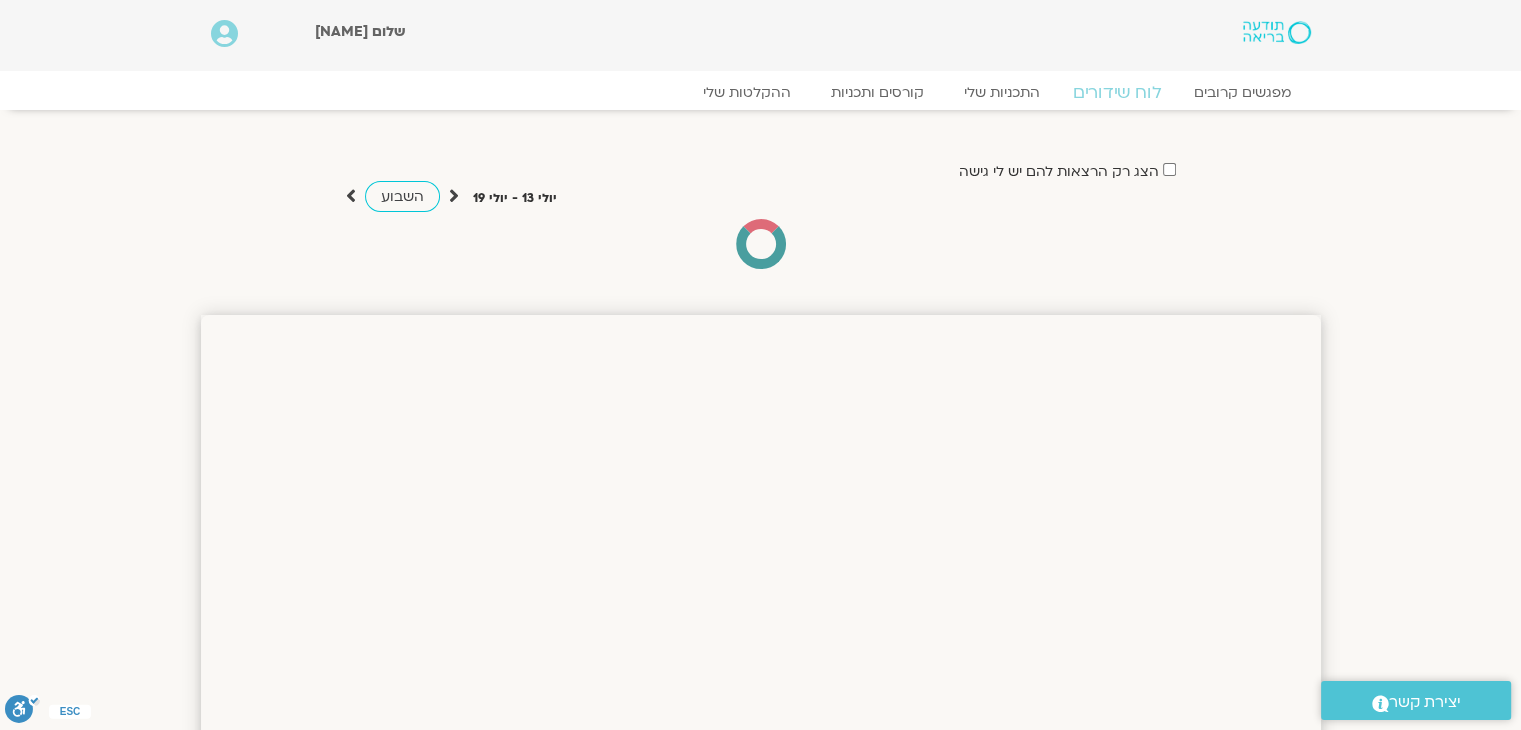 click on "לוח שידורים" 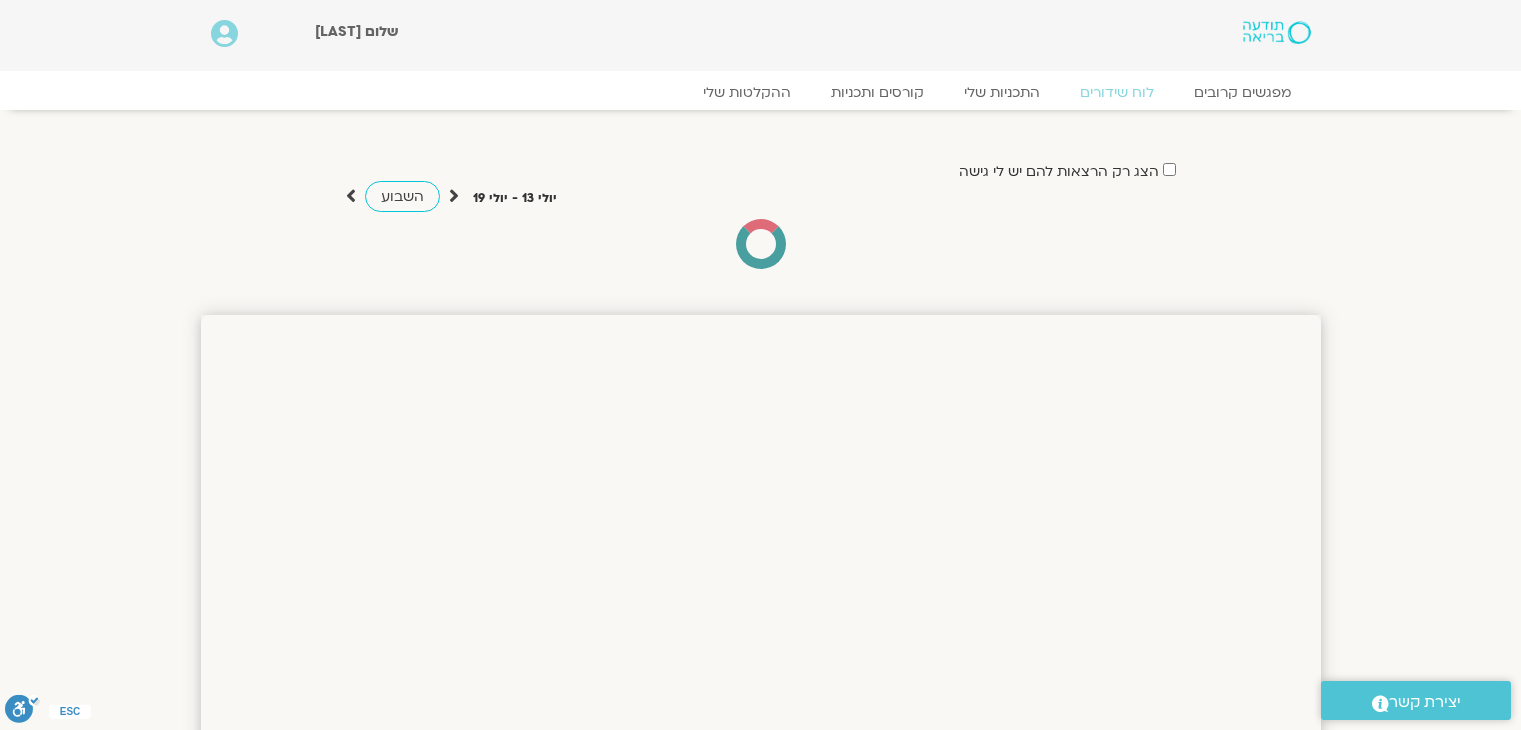 scroll, scrollTop: 0, scrollLeft: 0, axis: both 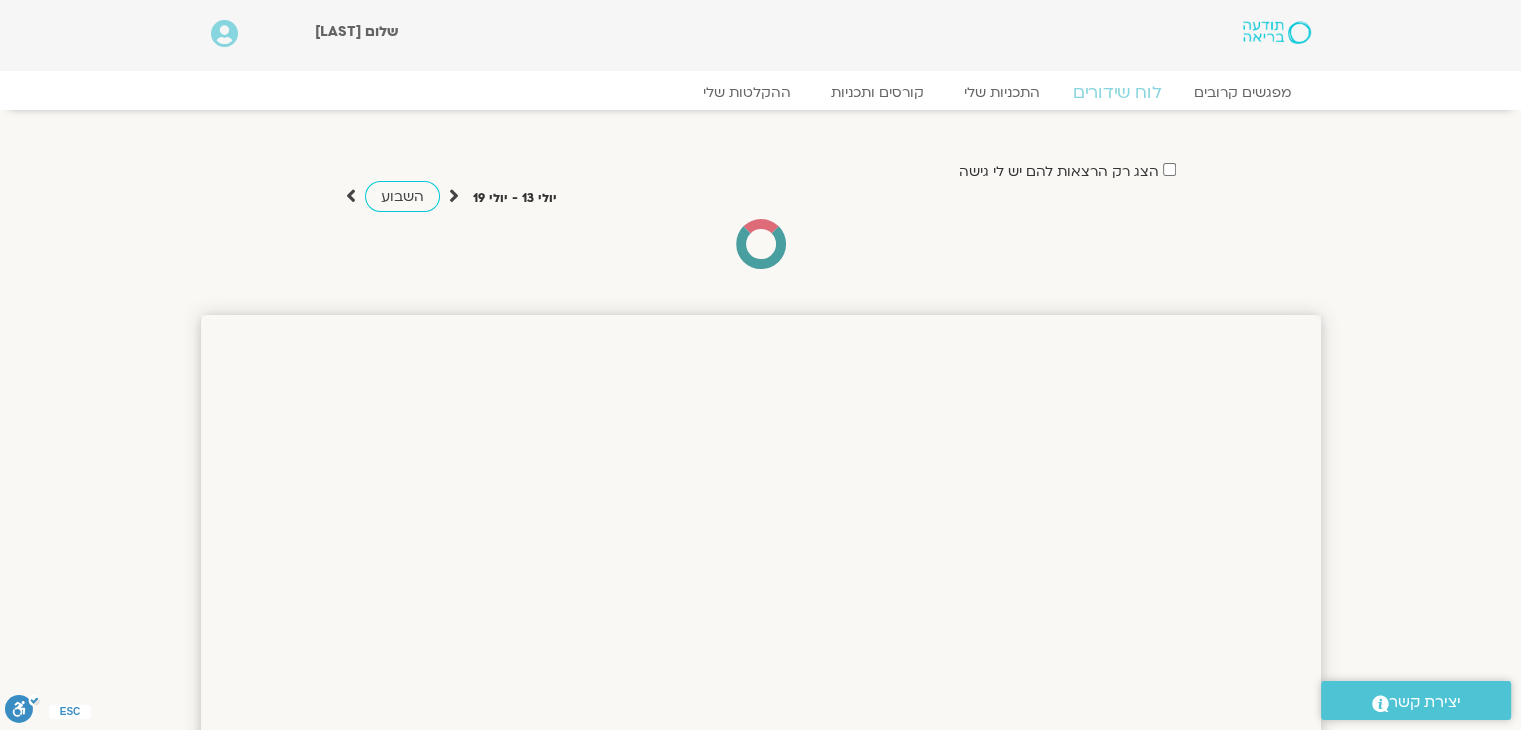 click on "לוח שידורים" 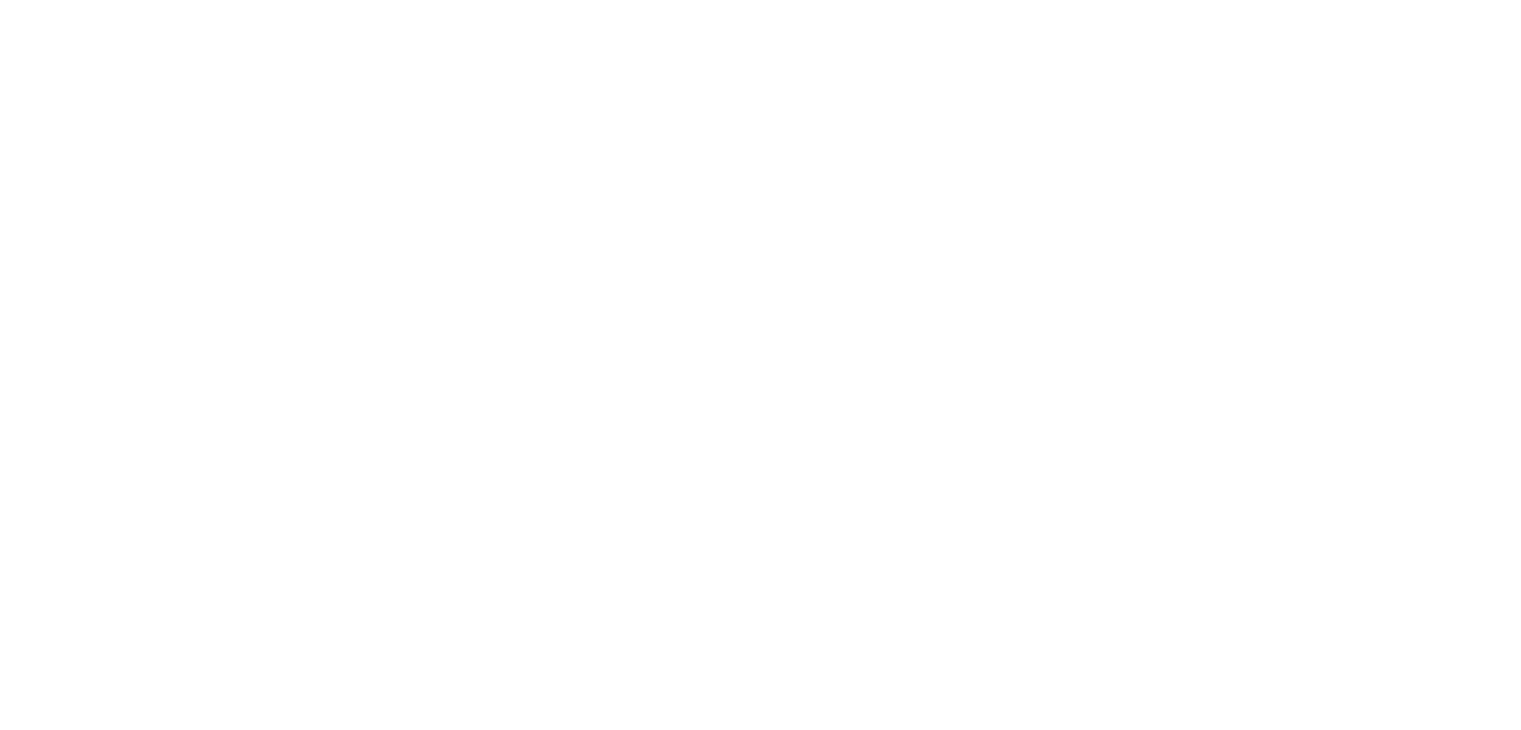 scroll, scrollTop: 0, scrollLeft: 0, axis: both 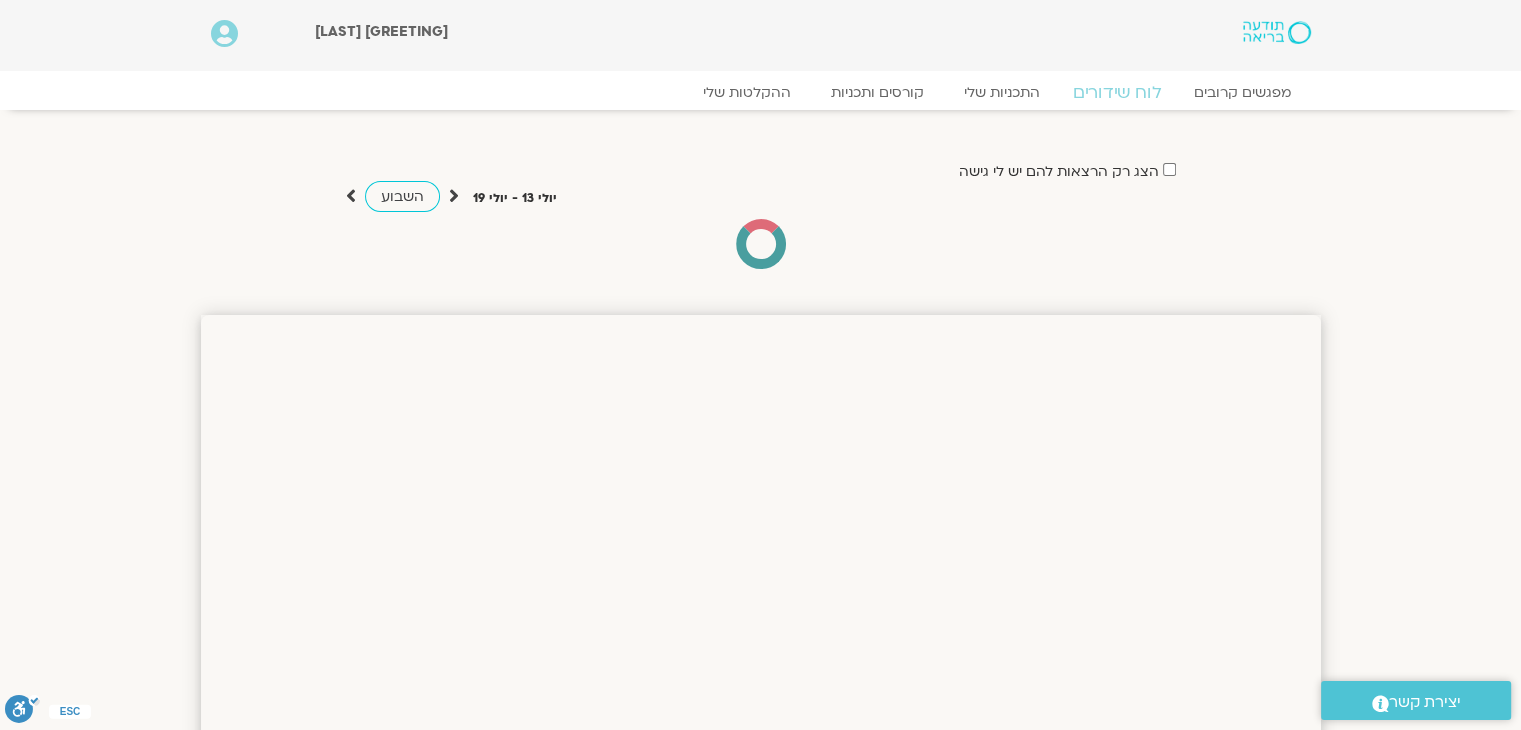 click on "לוח שידורים" 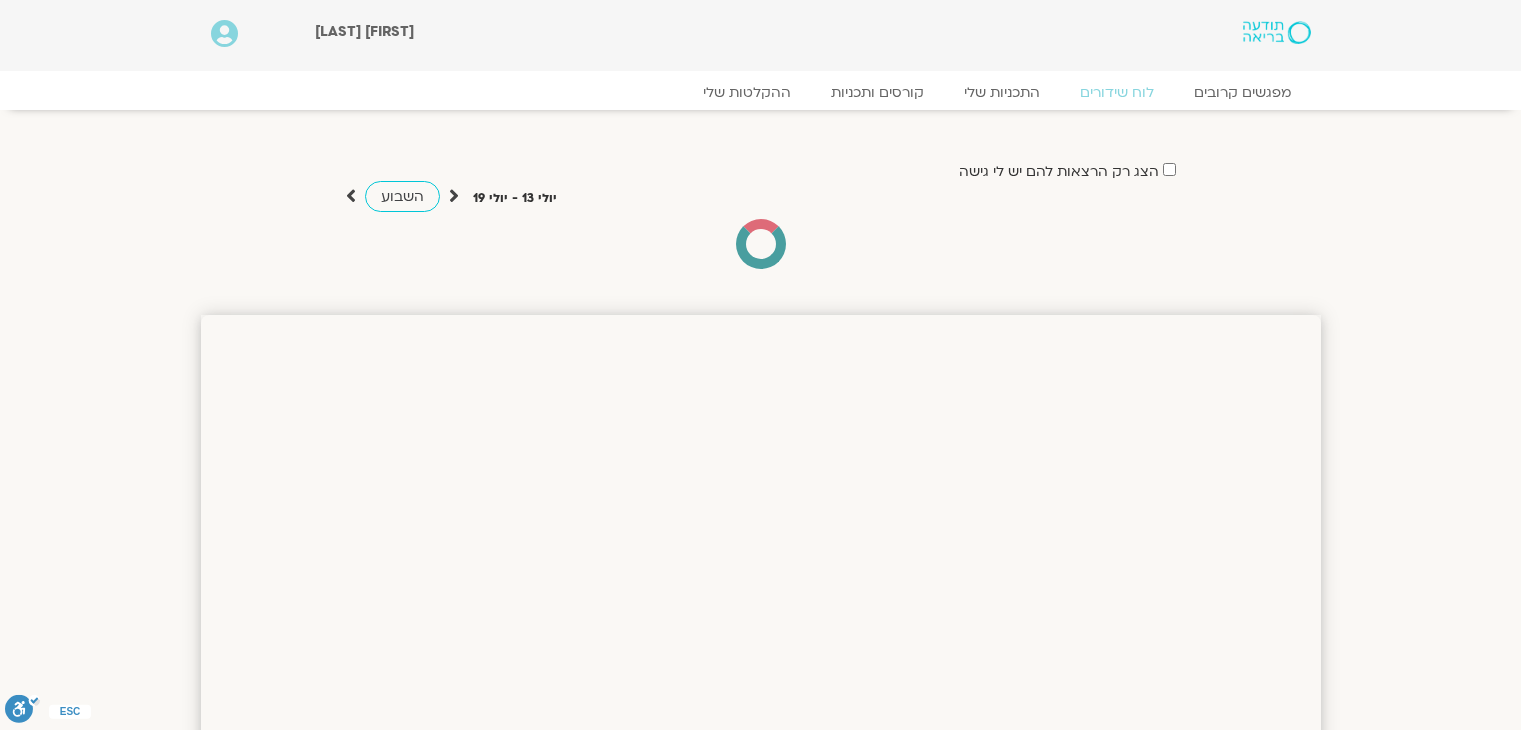 scroll, scrollTop: 0, scrollLeft: 0, axis: both 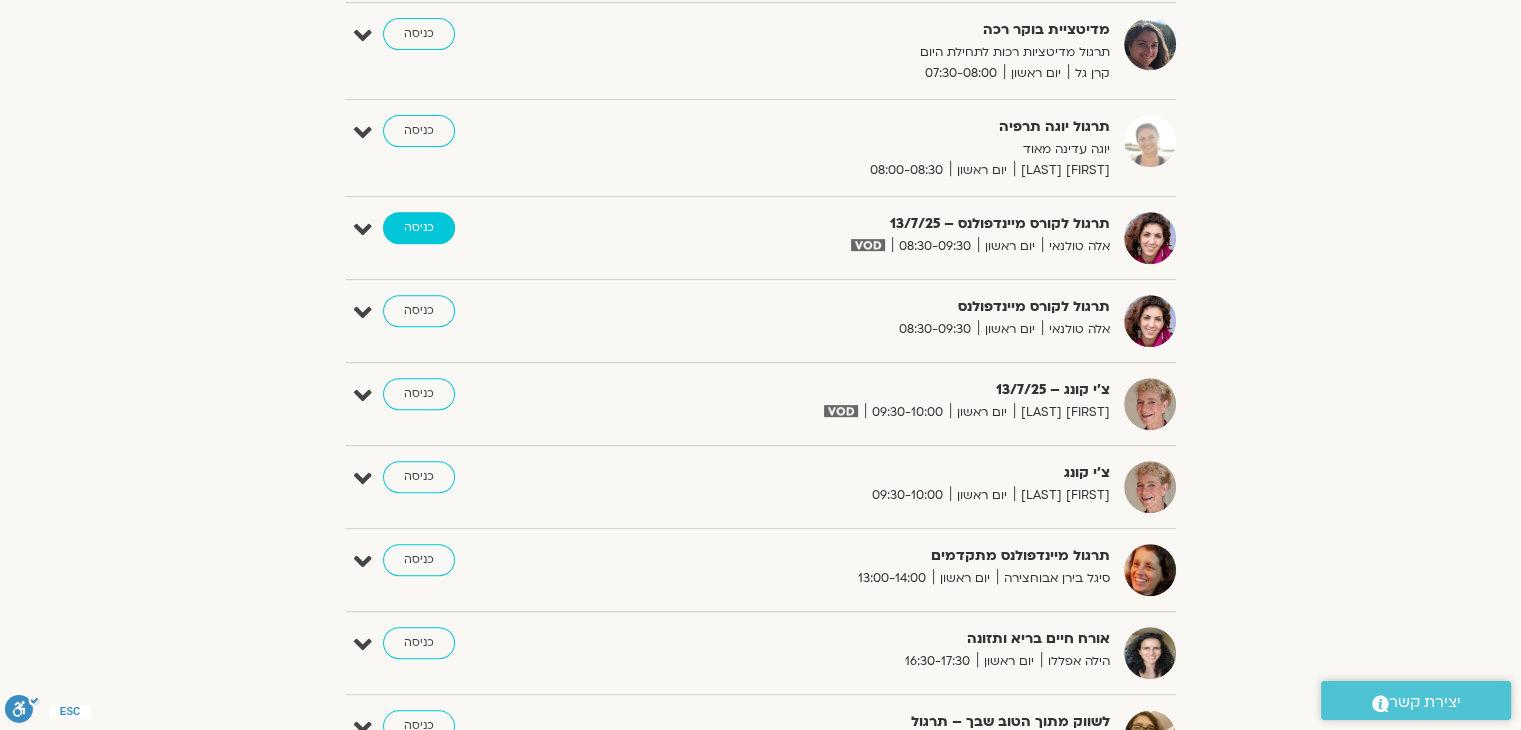 click on "כניסה" at bounding box center (419, 228) 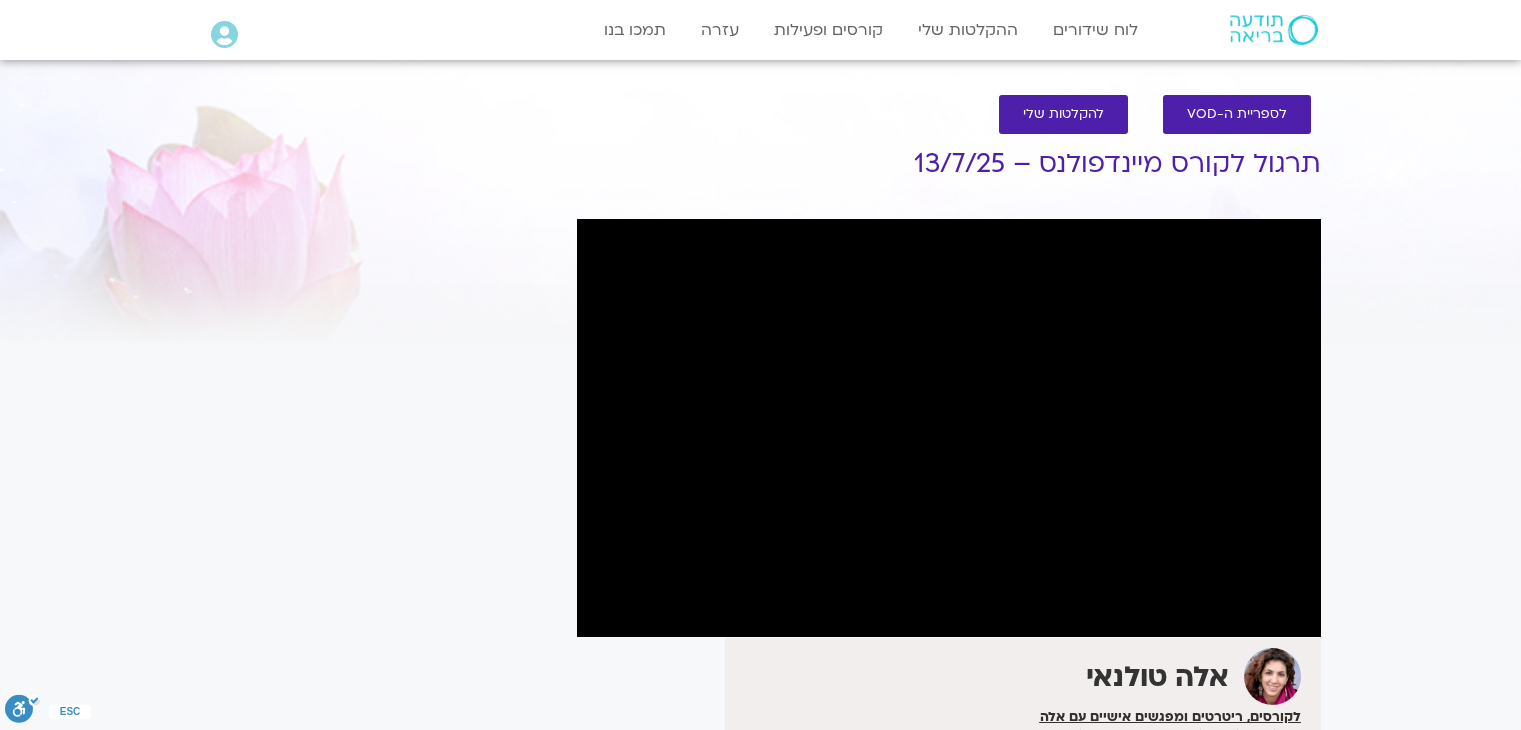 scroll, scrollTop: 0, scrollLeft: 0, axis: both 